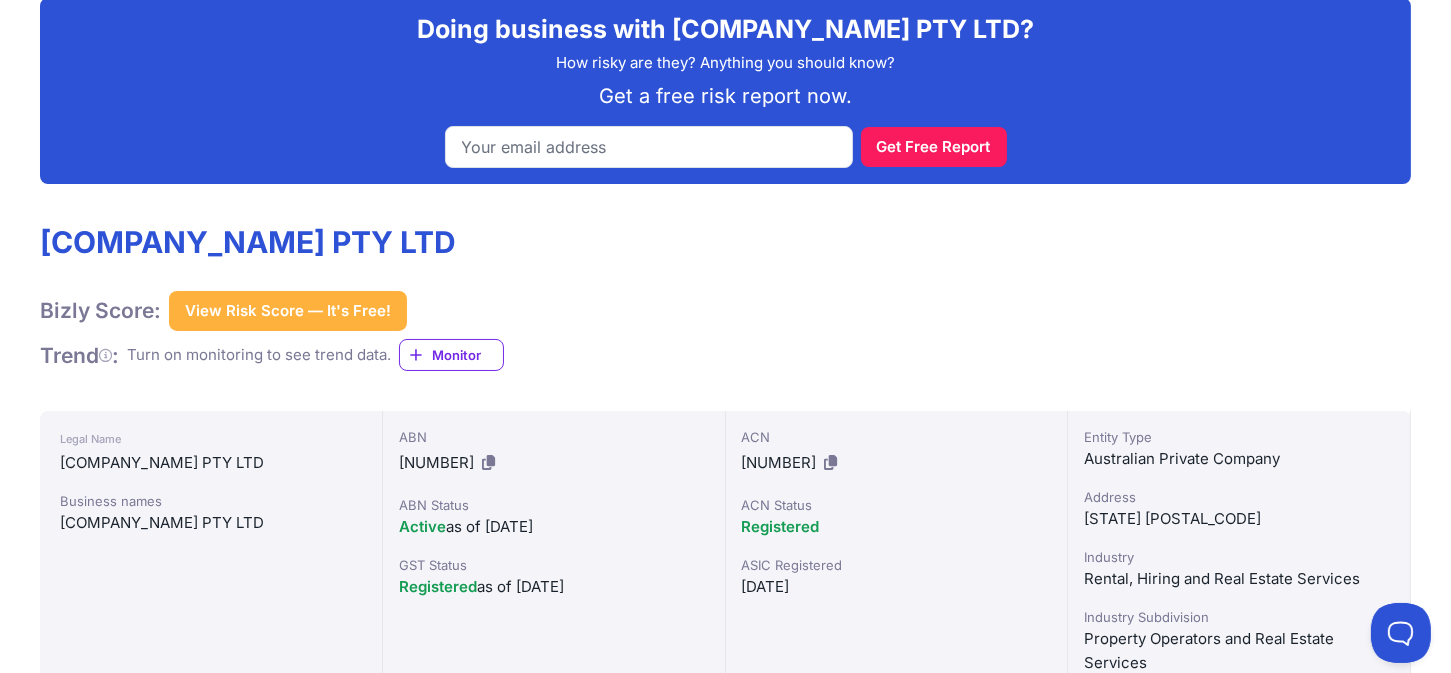 scroll, scrollTop: 400, scrollLeft: 0, axis: vertical 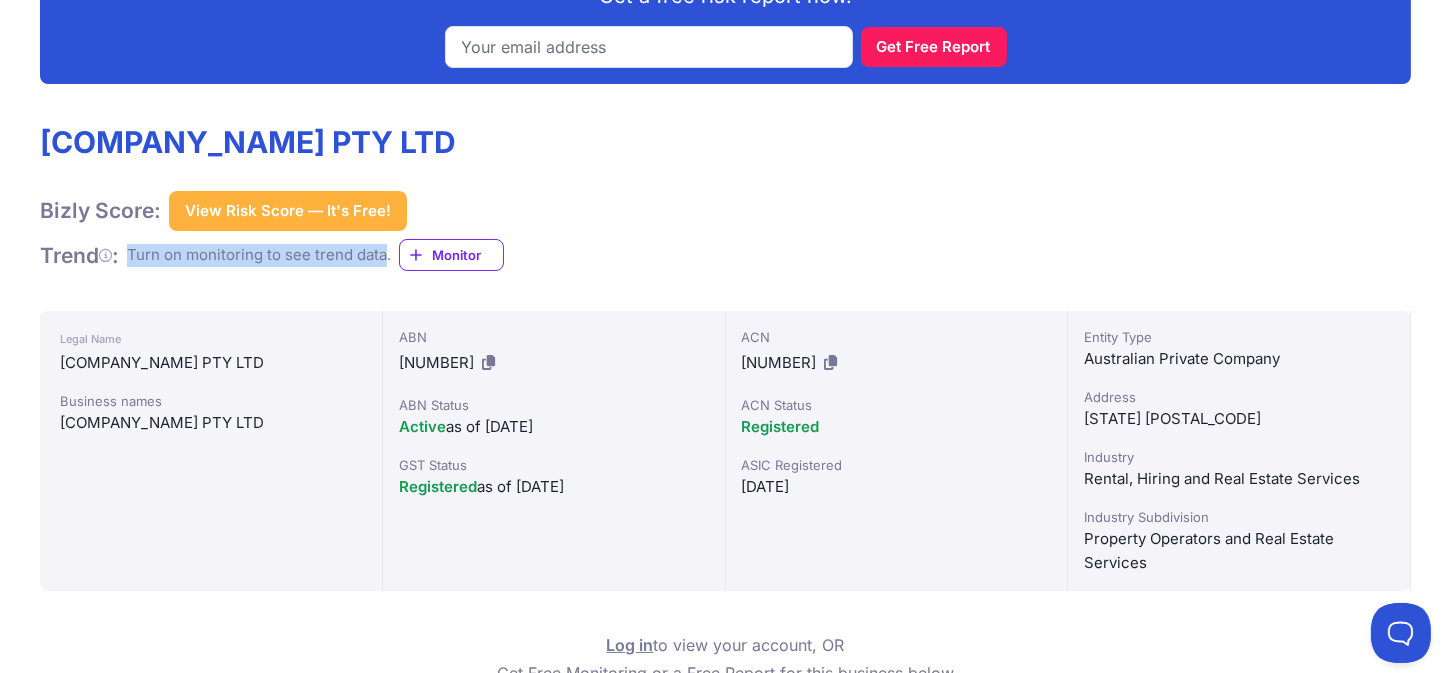 drag, startPoint x: 133, startPoint y: 254, endPoint x: 392, endPoint y: 258, distance: 259.03088 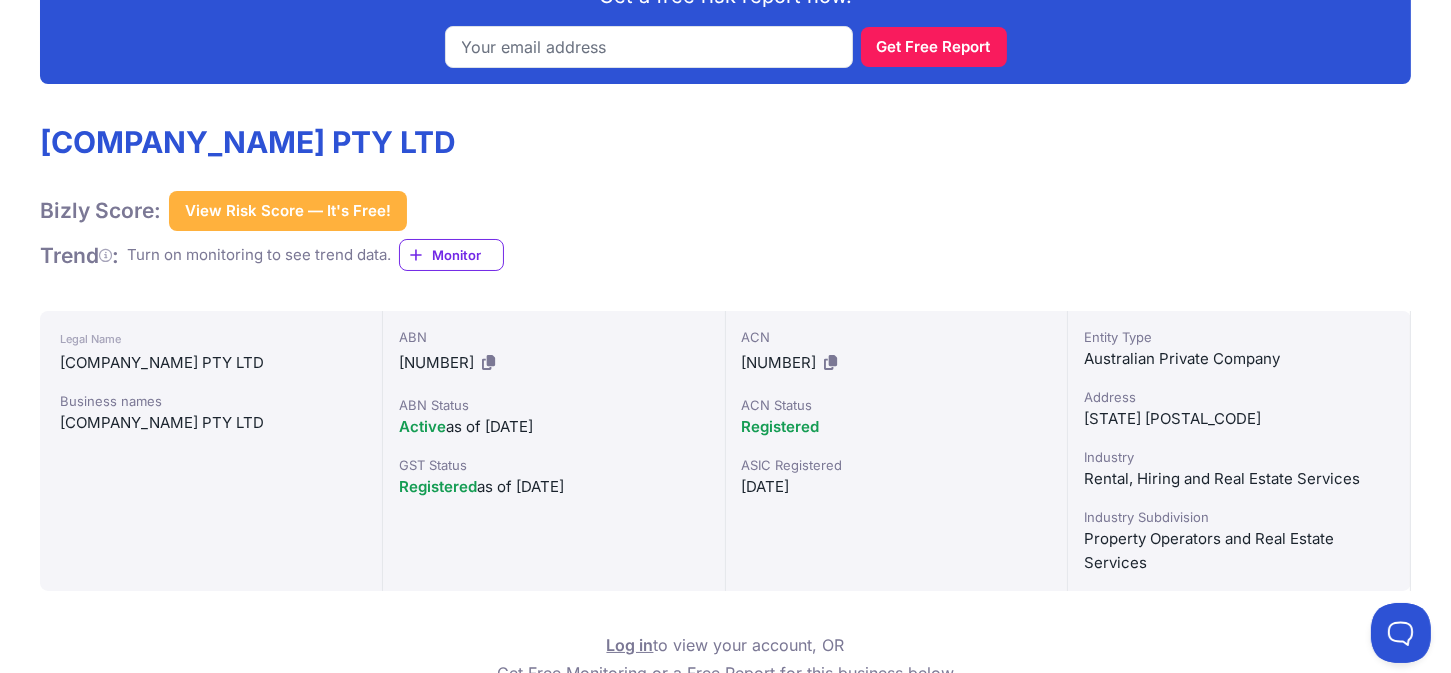 click on "[COMPANY_NAME] PTY LTD
Bizly Score:
View Risk Score — It's Free!
View Risk Score — It's Free!
Trend
:
Turn on monitoring to see trend data." at bounding box center (725, 1381) 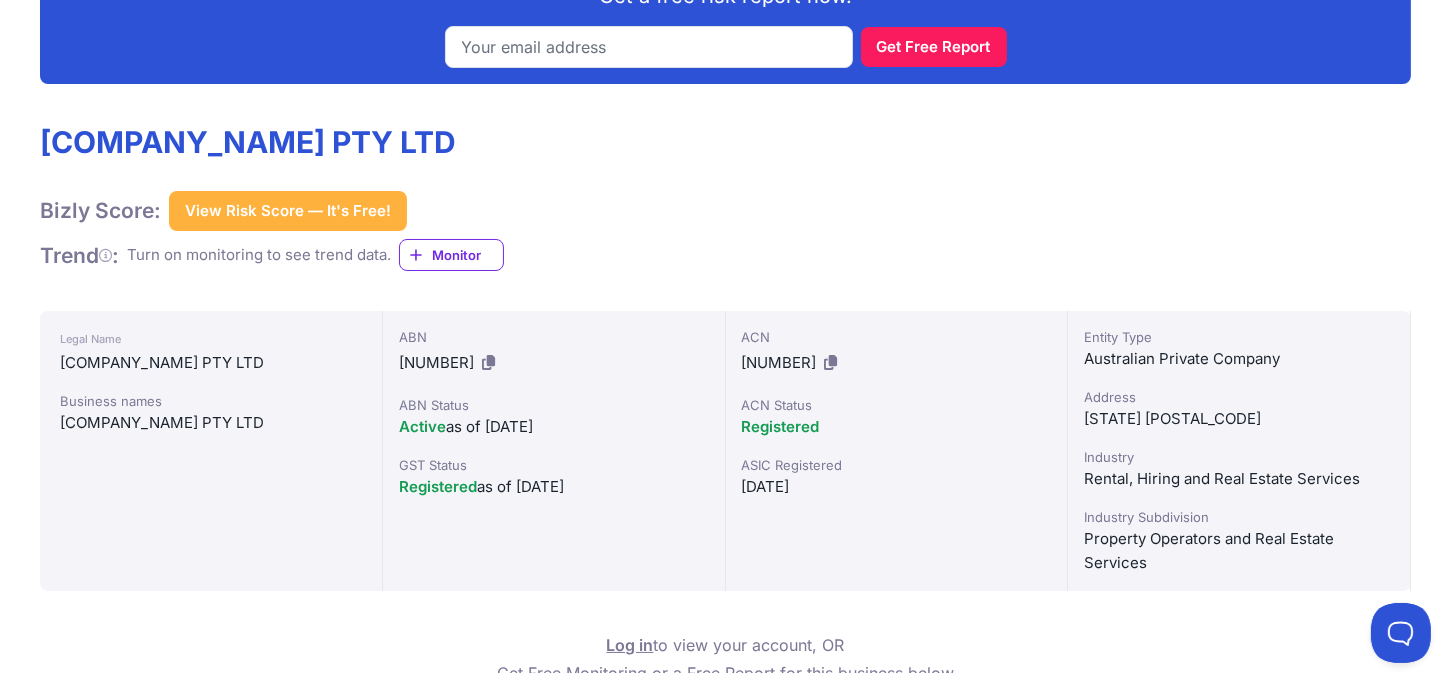 click on "View Risk Score — It's Free!" at bounding box center [288, 211] 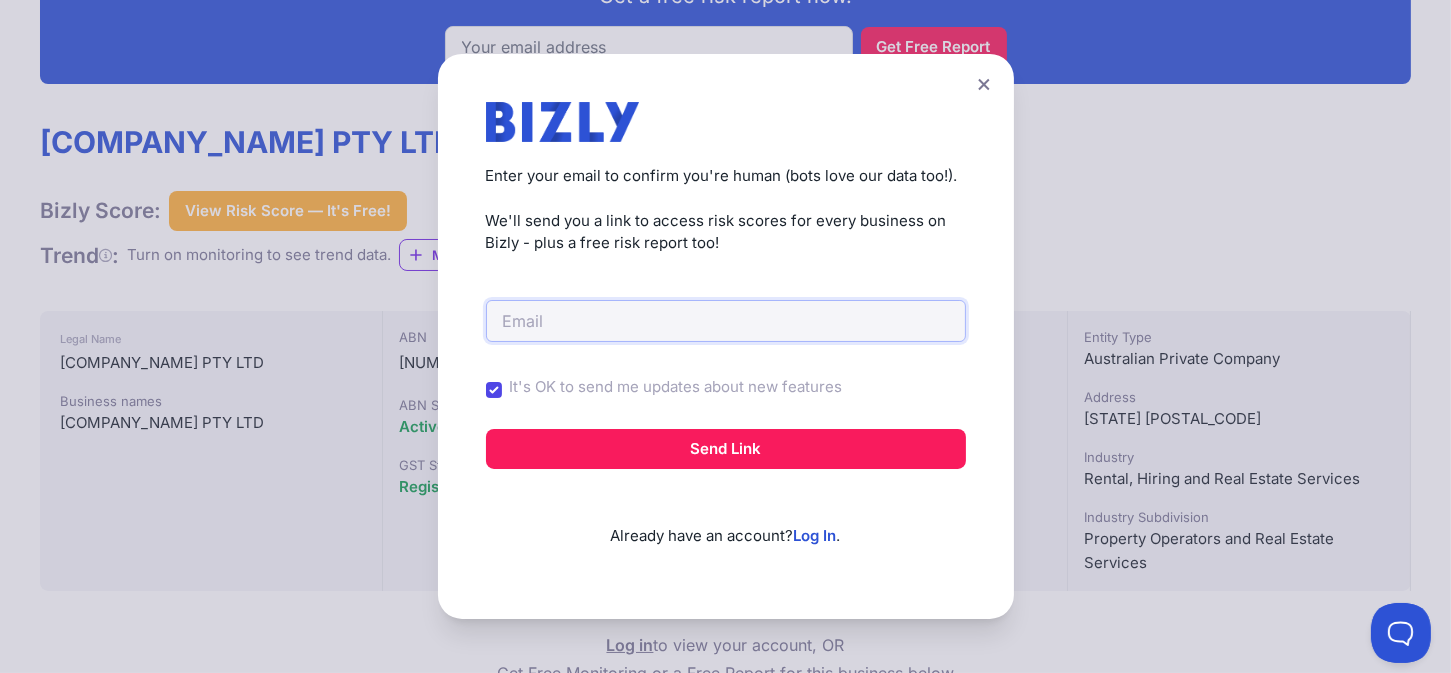 click at bounding box center (726, 321) 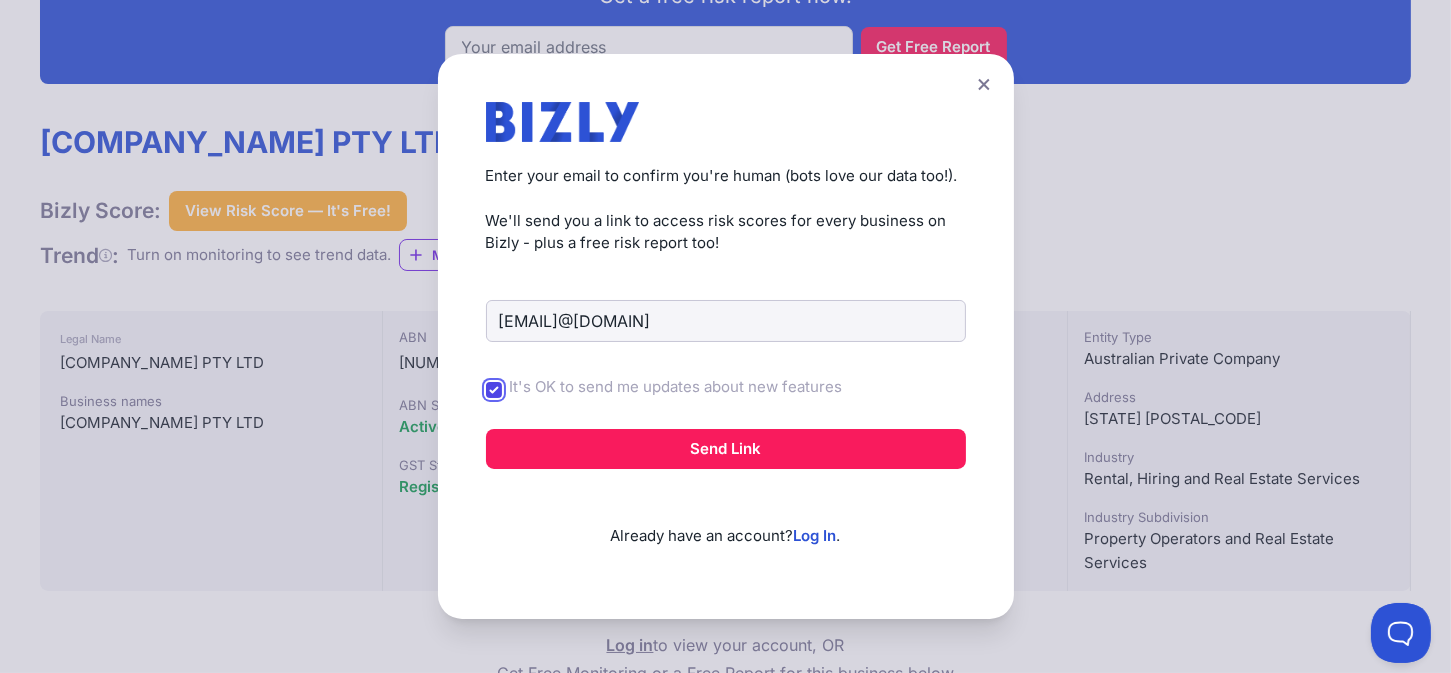 click on "It's OK to send me updates about new features" at bounding box center (494, 390) 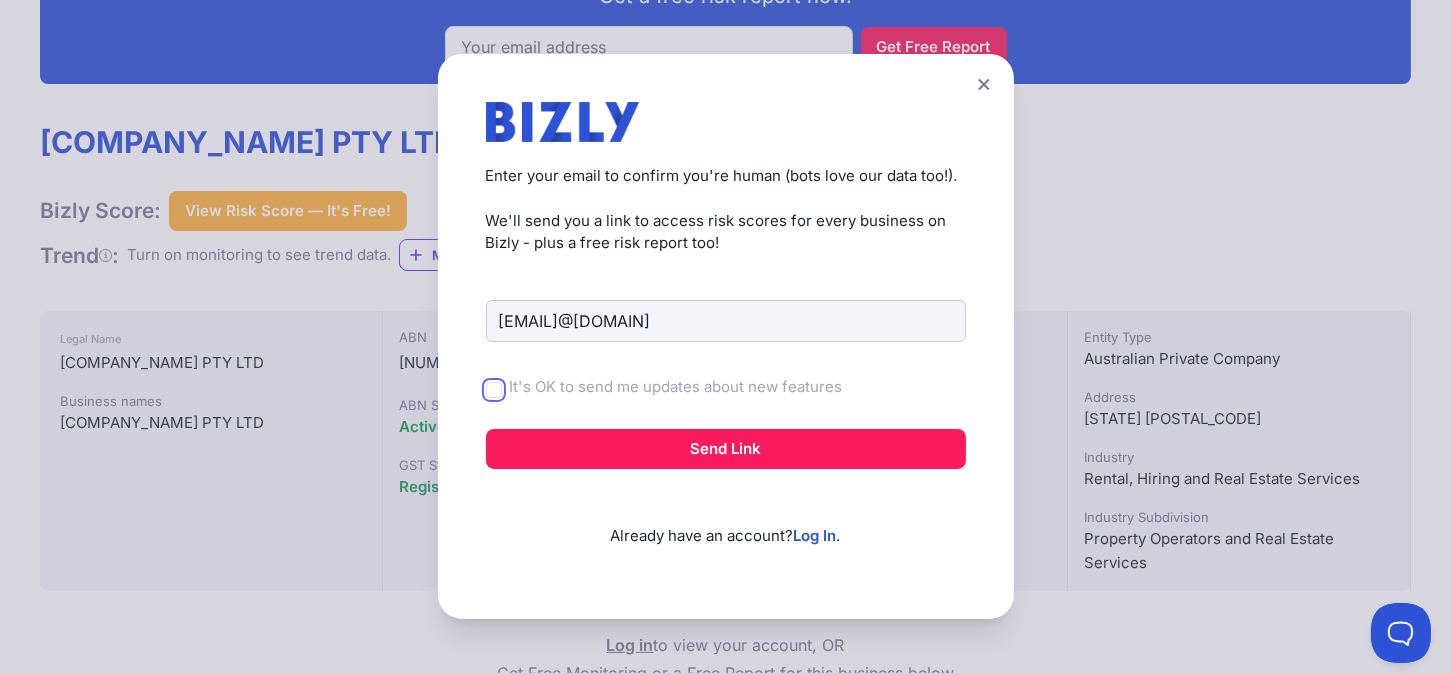 drag, startPoint x: 500, startPoint y: 388, endPoint x: 510, endPoint y: 393, distance: 11.18034 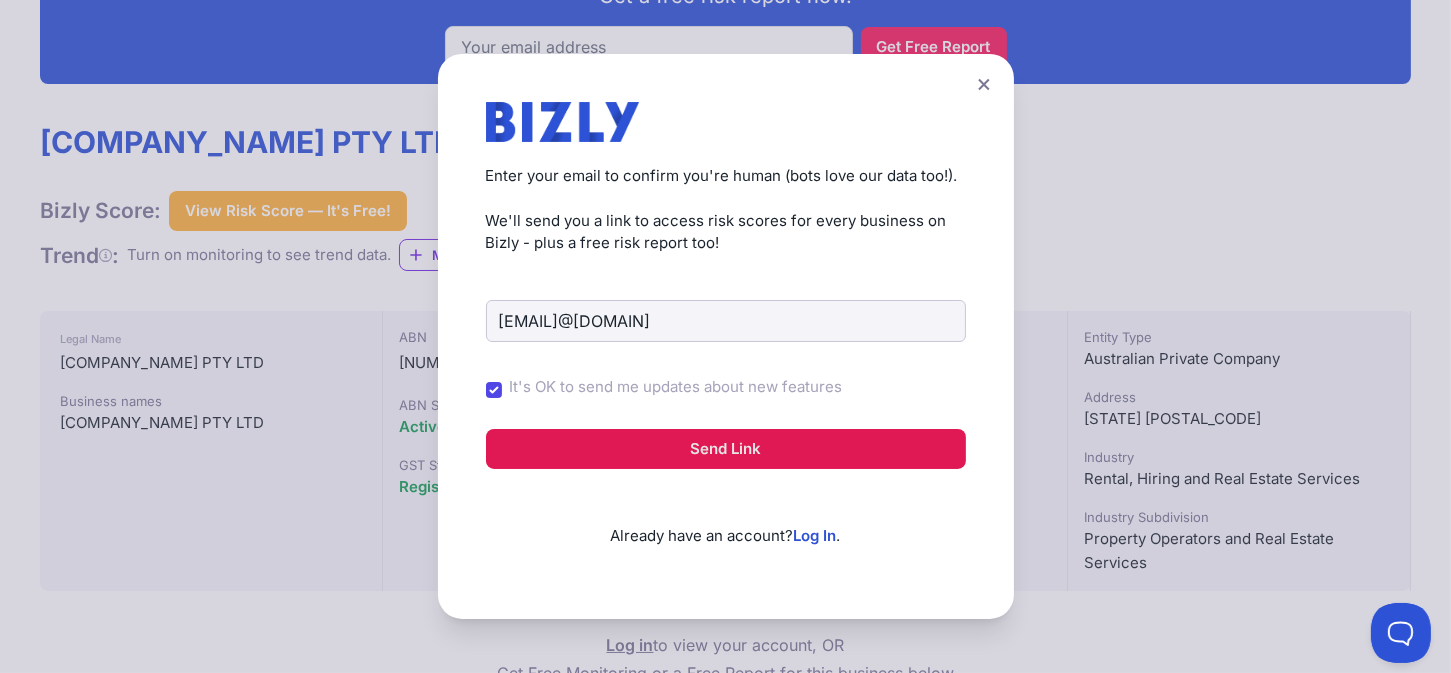 click on "Send Link" at bounding box center (726, 449) 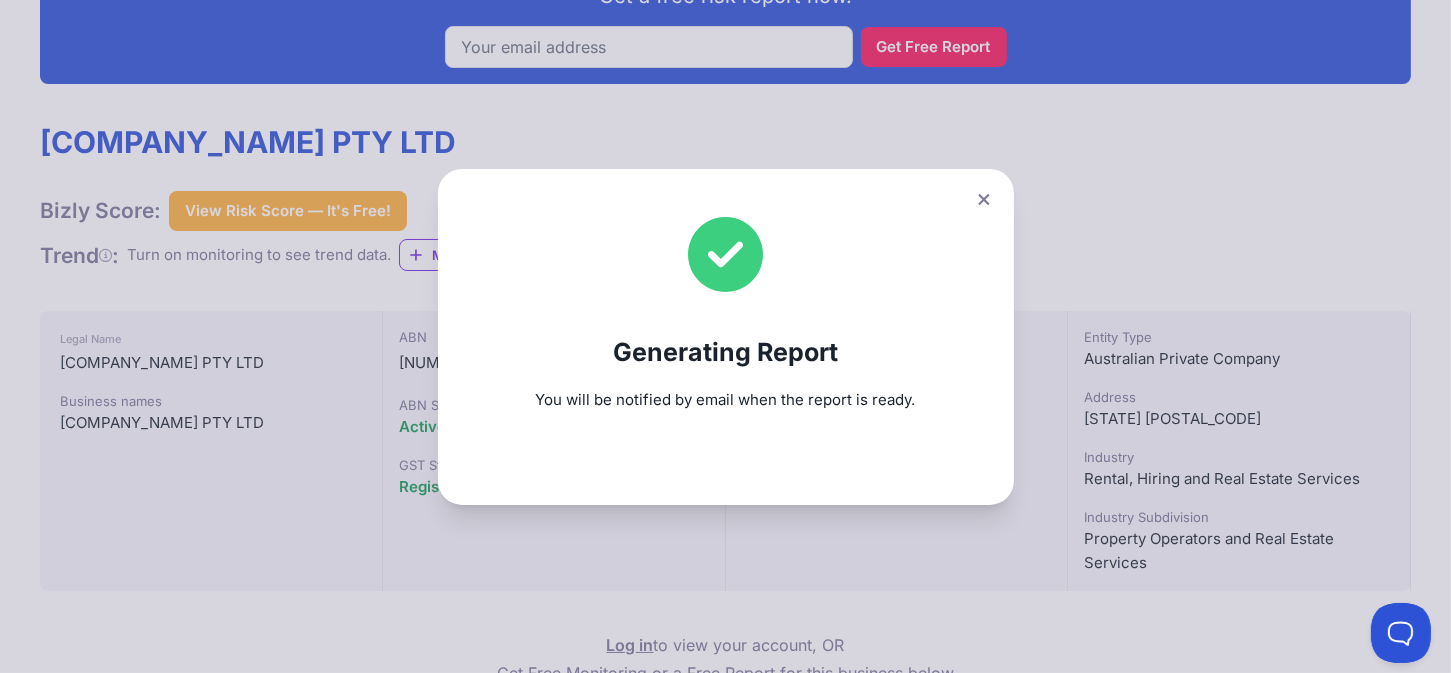 click 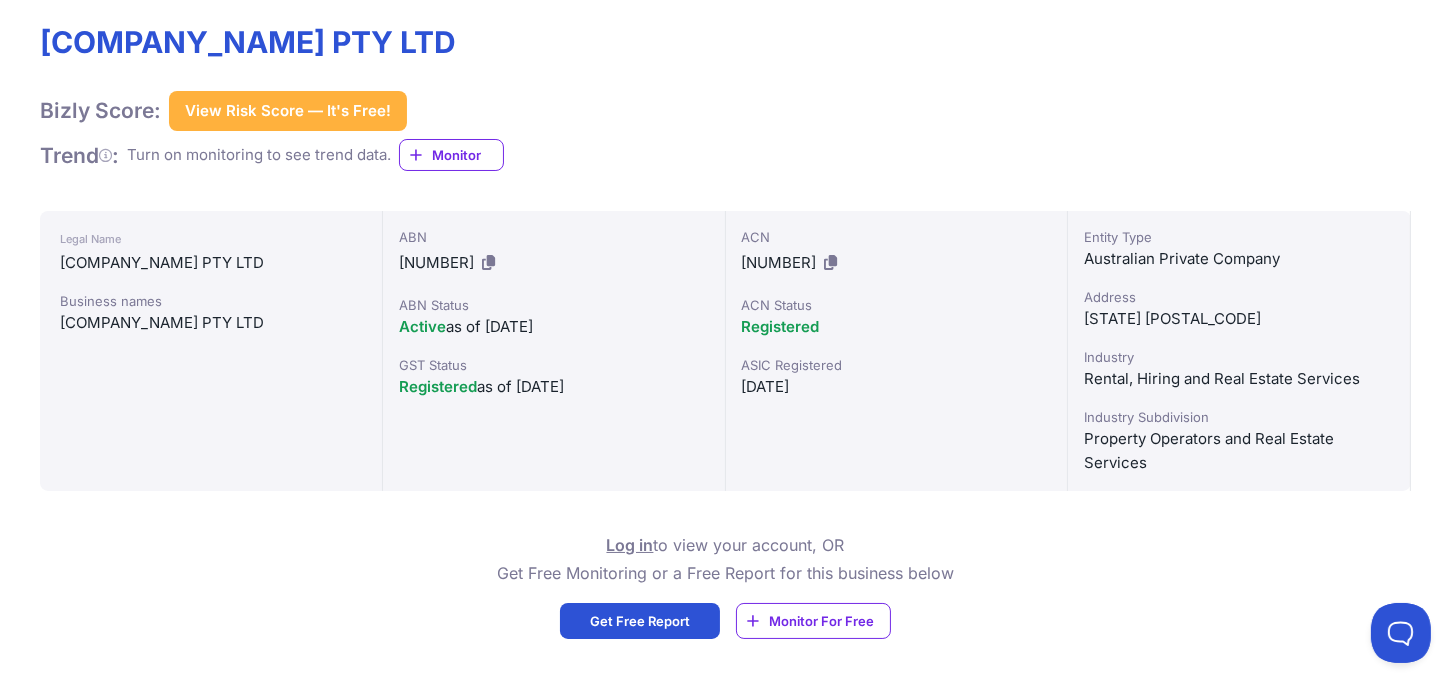 scroll, scrollTop: 400, scrollLeft: 0, axis: vertical 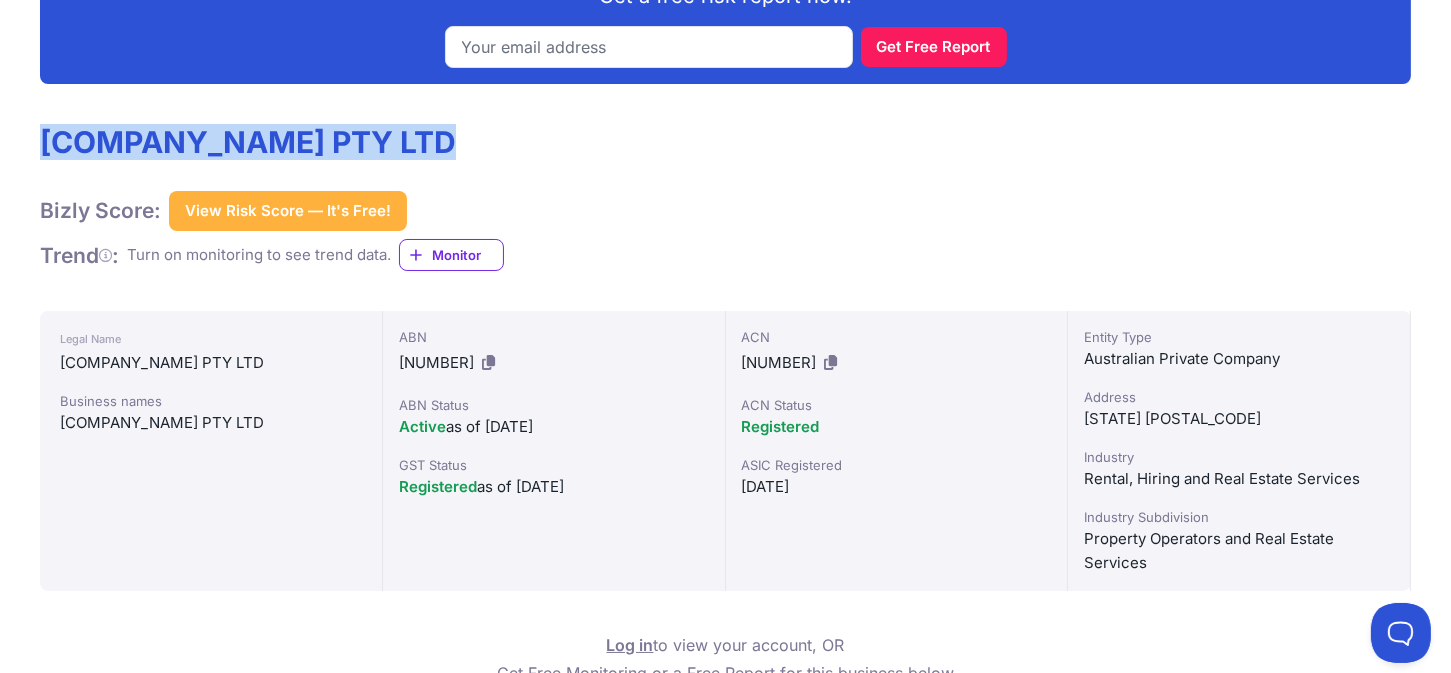 drag, startPoint x: 44, startPoint y: 145, endPoint x: 503, endPoint y: 162, distance: 459.3147 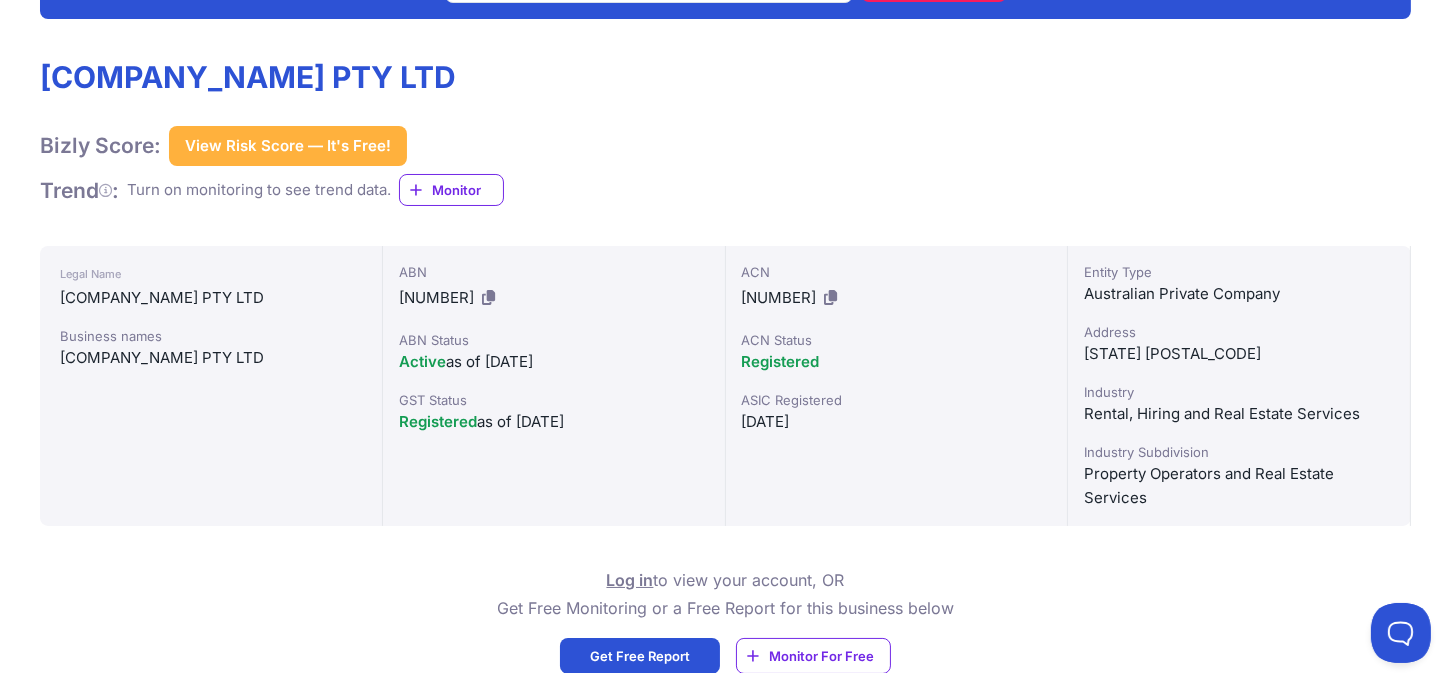 scroll, scrollTop: 500, scrollLeft: 0, axis: vertical 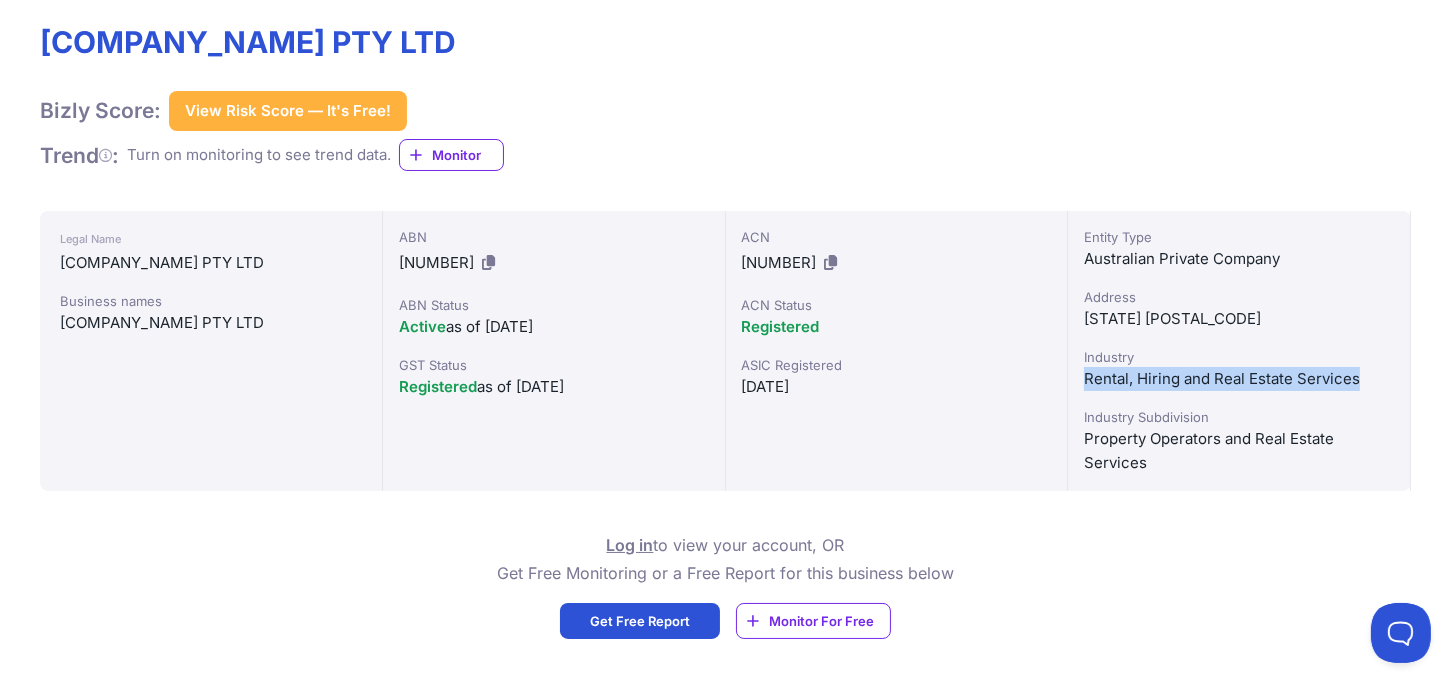 drag, startPoint x: 1084, startPoint y: 381, endPoint x: 1382, endPoint y: 384, distance: 298.0151 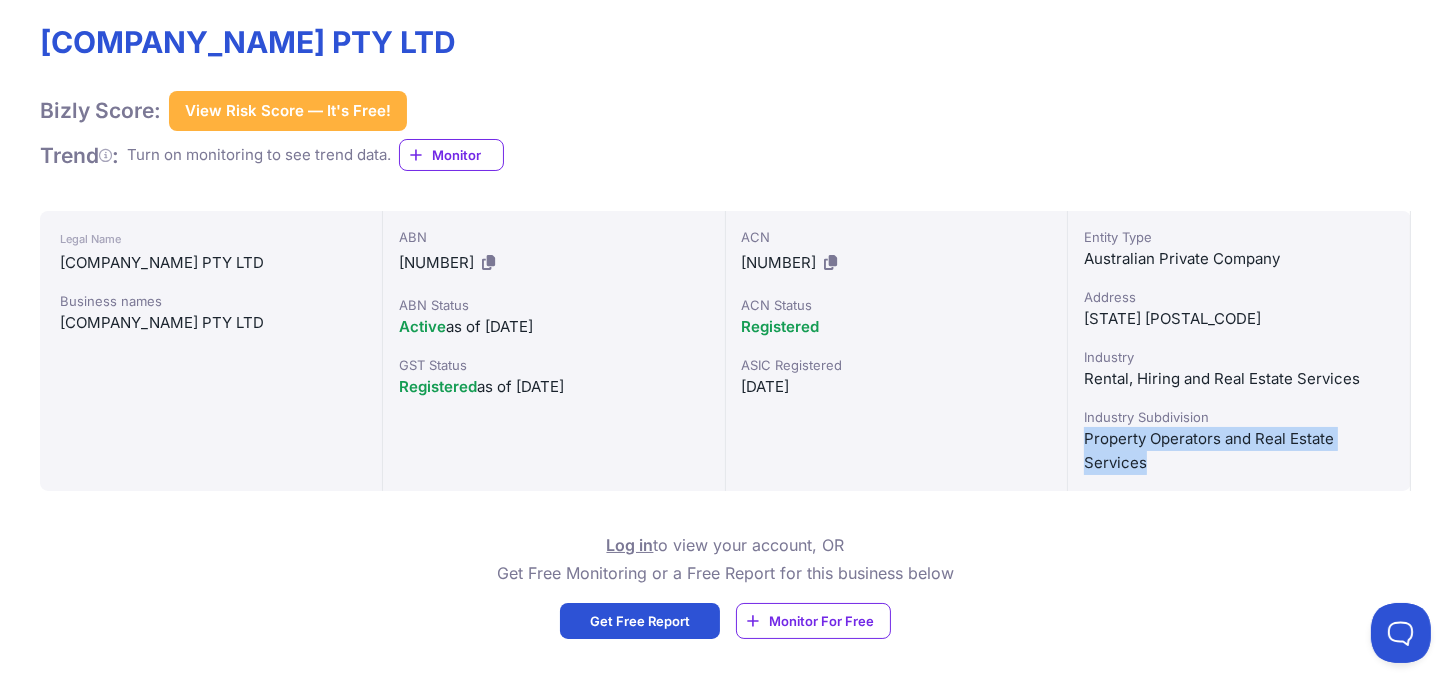 drag, startPoint x: 1084, startPoint y: 436, endPoint x: 1149, endPoint y: 465, distance: 71.17584 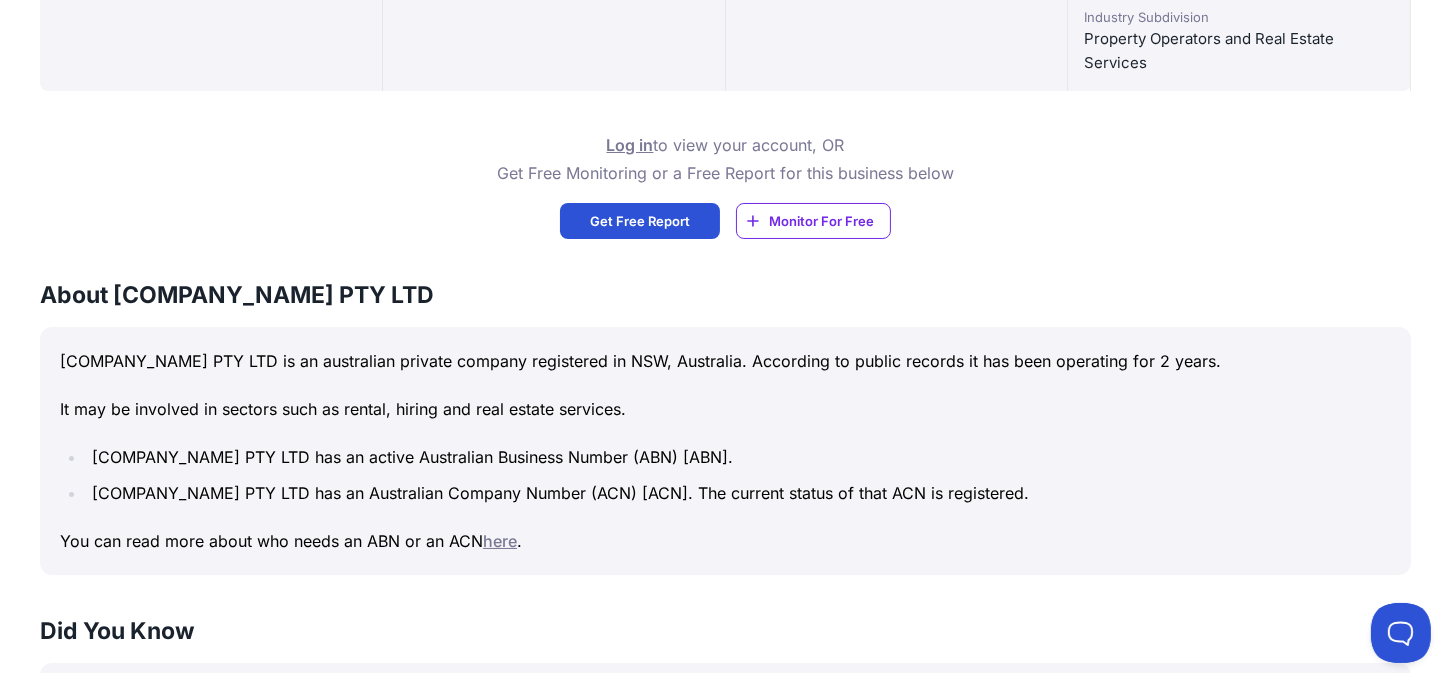 scroll, scrollTop: 600, scrollLeft: 0, axis: vertical 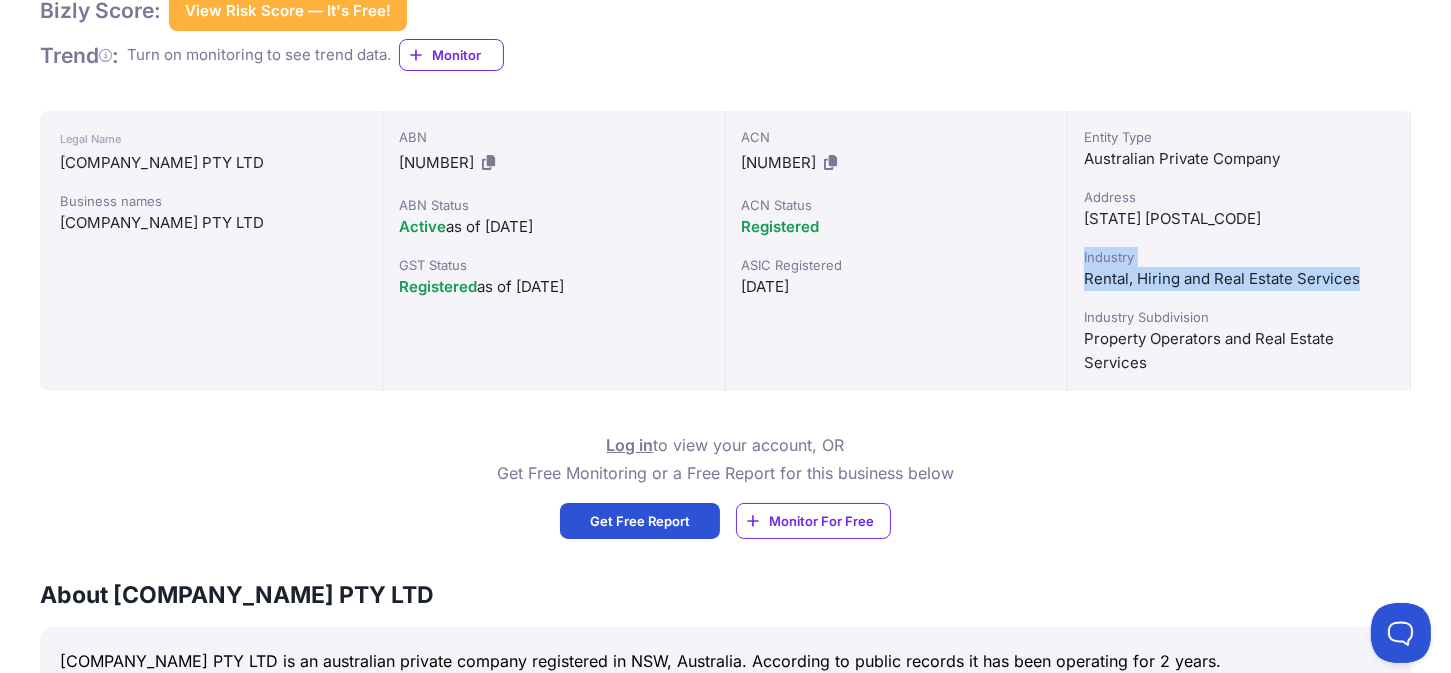 drag, startPoint x: 1078, startPoint y: 256, endPoint x: 1374, endPoint y: 288, distance: 297.7247 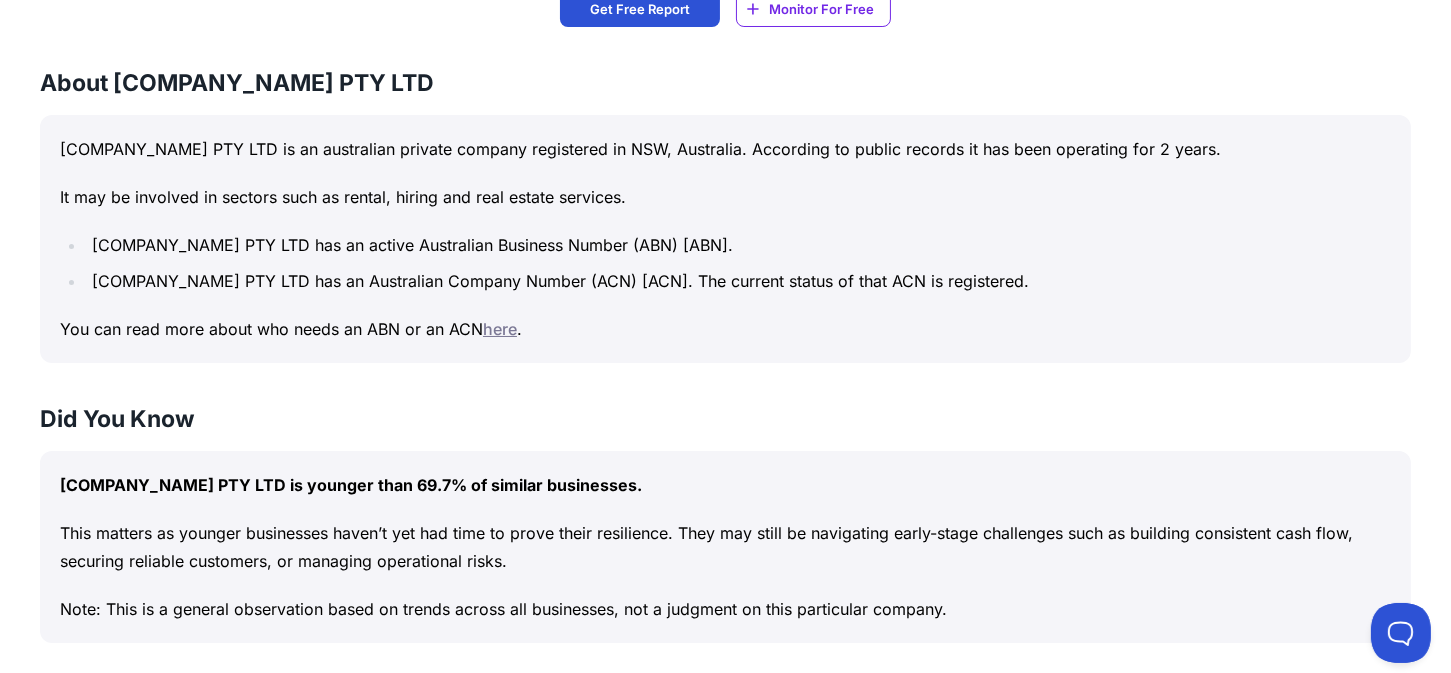 scroll, scrollTop: 1000, scrollLeft: 0, axis: vertical 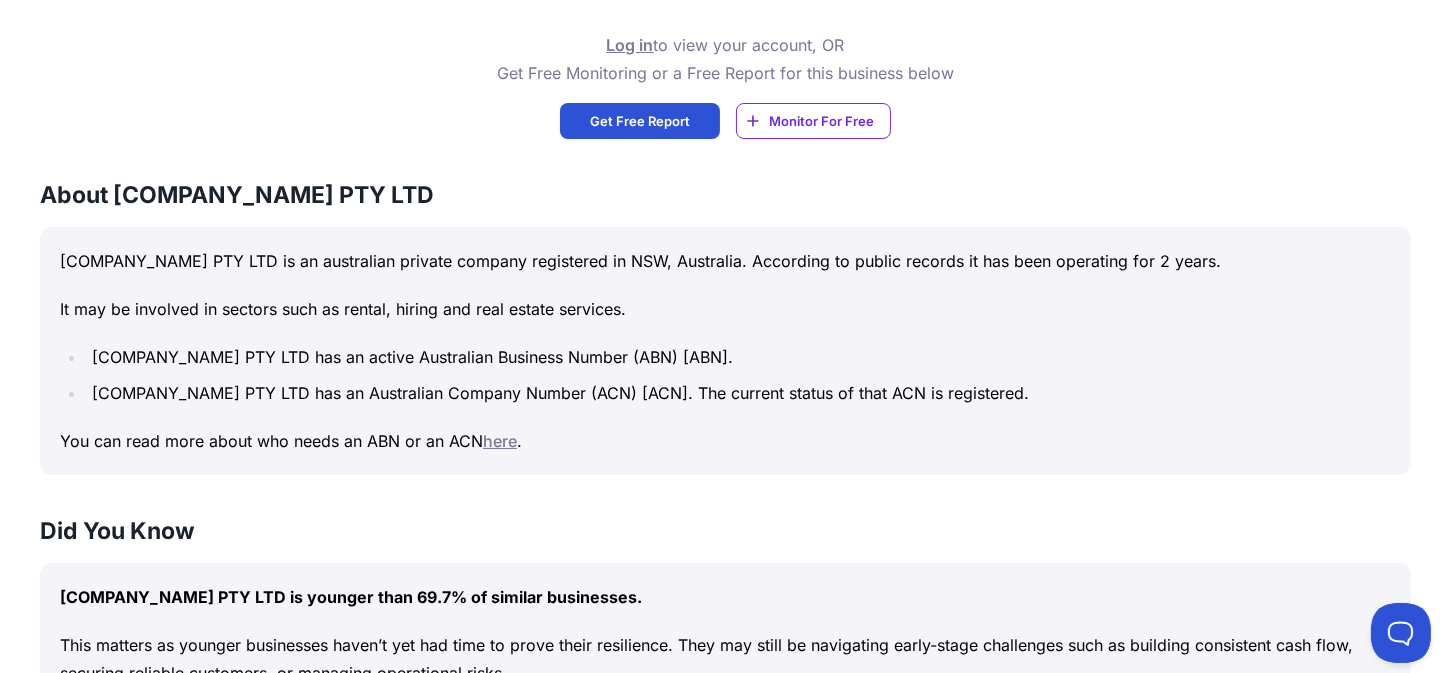 click on "It may be involved in sectors such as rental, hiring and real estate services." at bounding box center (725, 309) 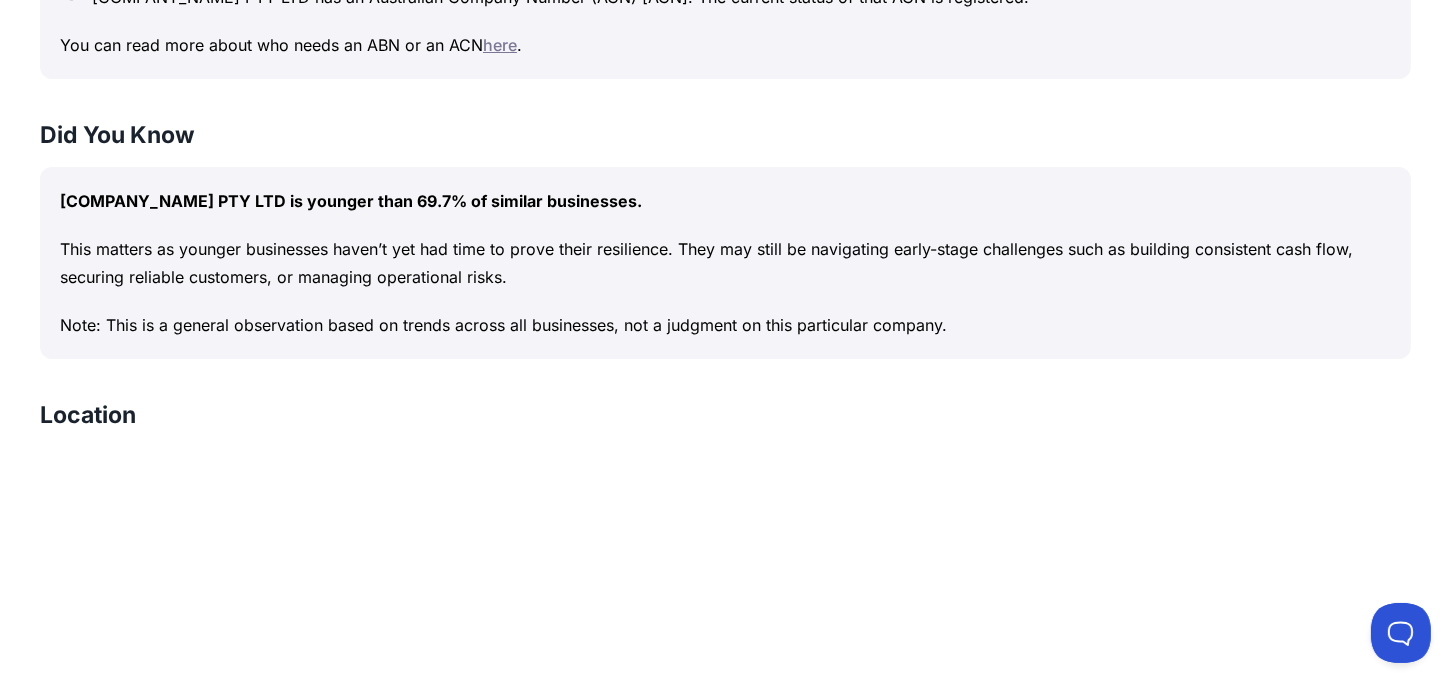 scroll, scrollTop: 1400, scrollLeft: 0, axis: vertical 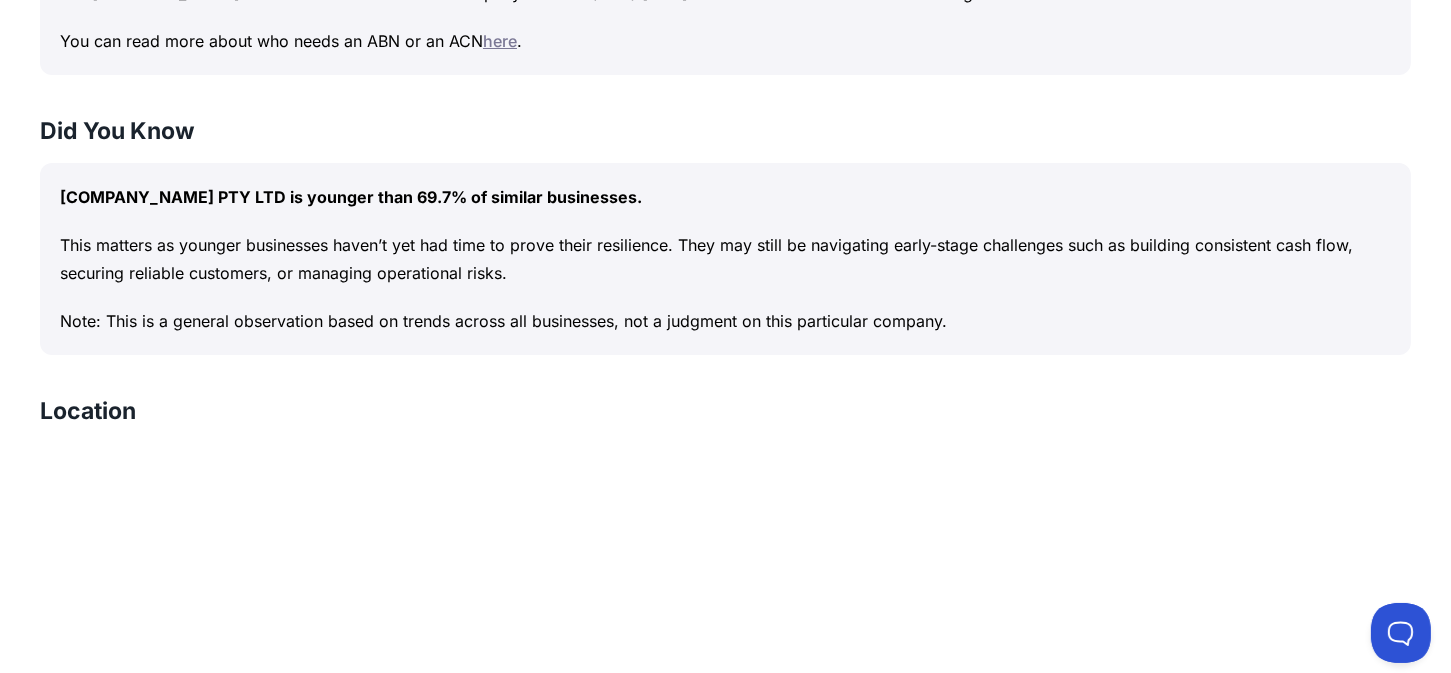 click on "This matters as younger businesses haven’t yet had time to prove their
resilience. They may still be navigating early-stage challenges such as building
consistent cash flow, securing reliable customers, or managing operational
risks." at bounding box center (725, 259) 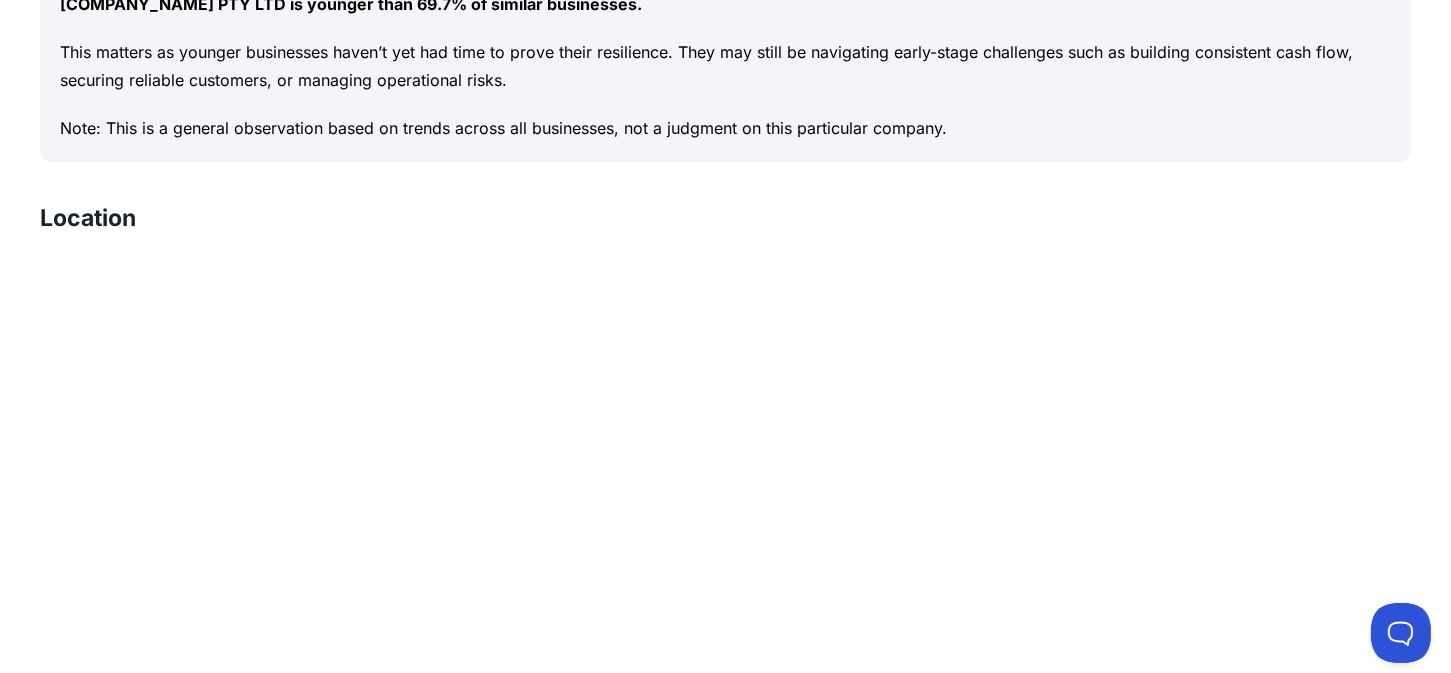 scroll, scrollTop: 1600, scrollLeft: 0, axis: vertical 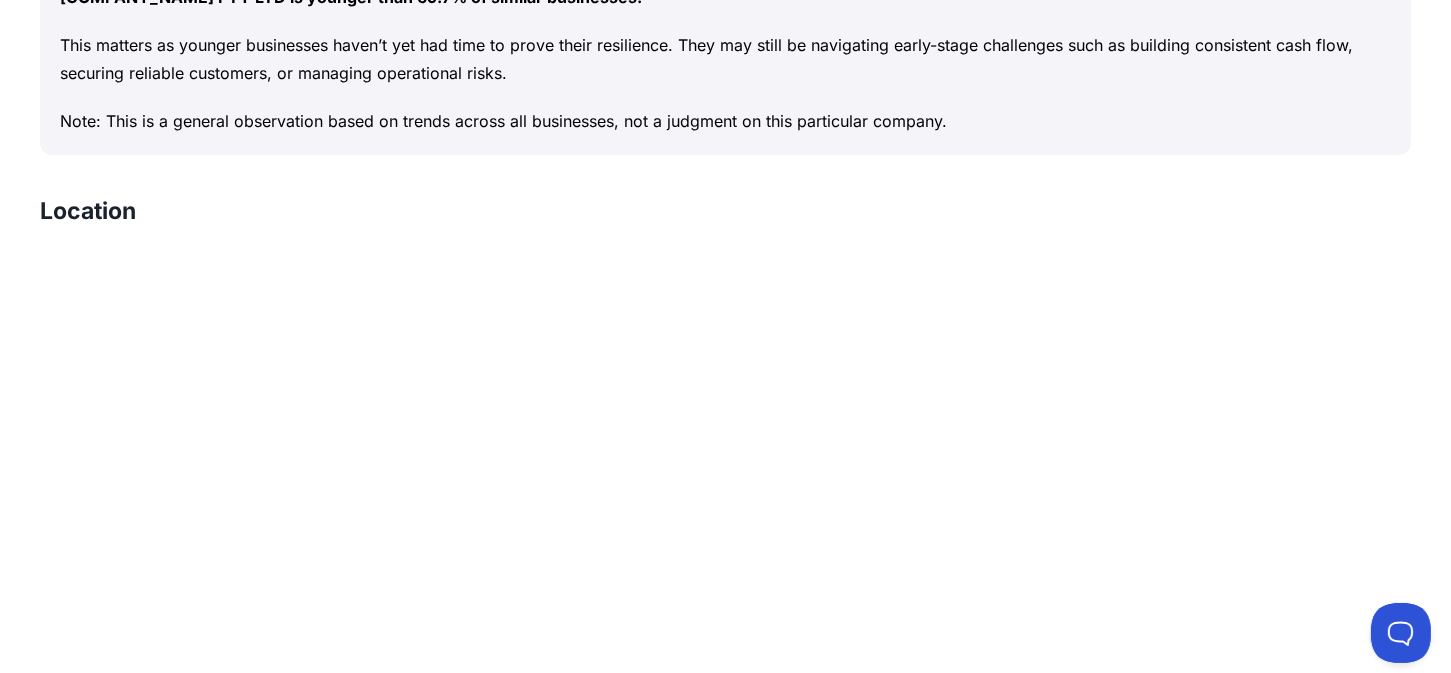 click on "Note: This is a general observation based on trends across all
businesses, not a judgment on this particular company." at bounding box center (725, 121) 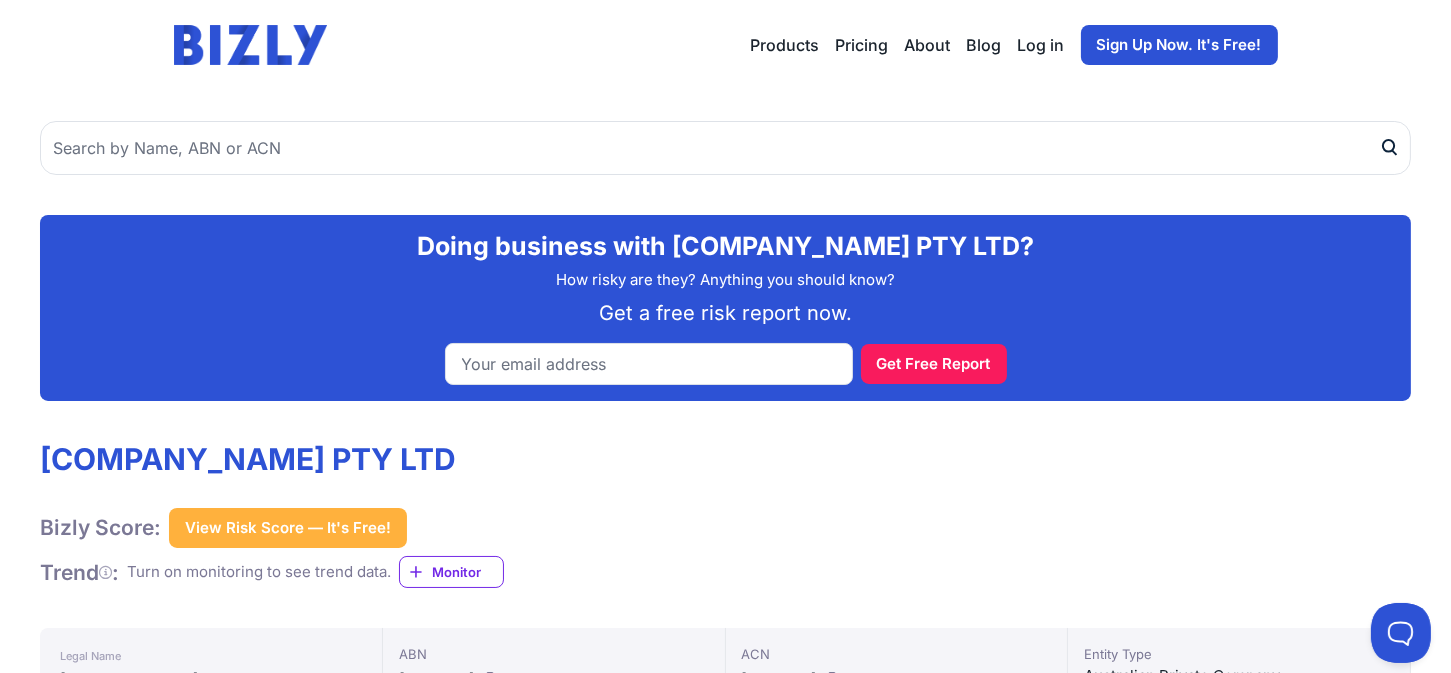 scroll, scrollTop: 0, scrollLeft: 0, axis: both 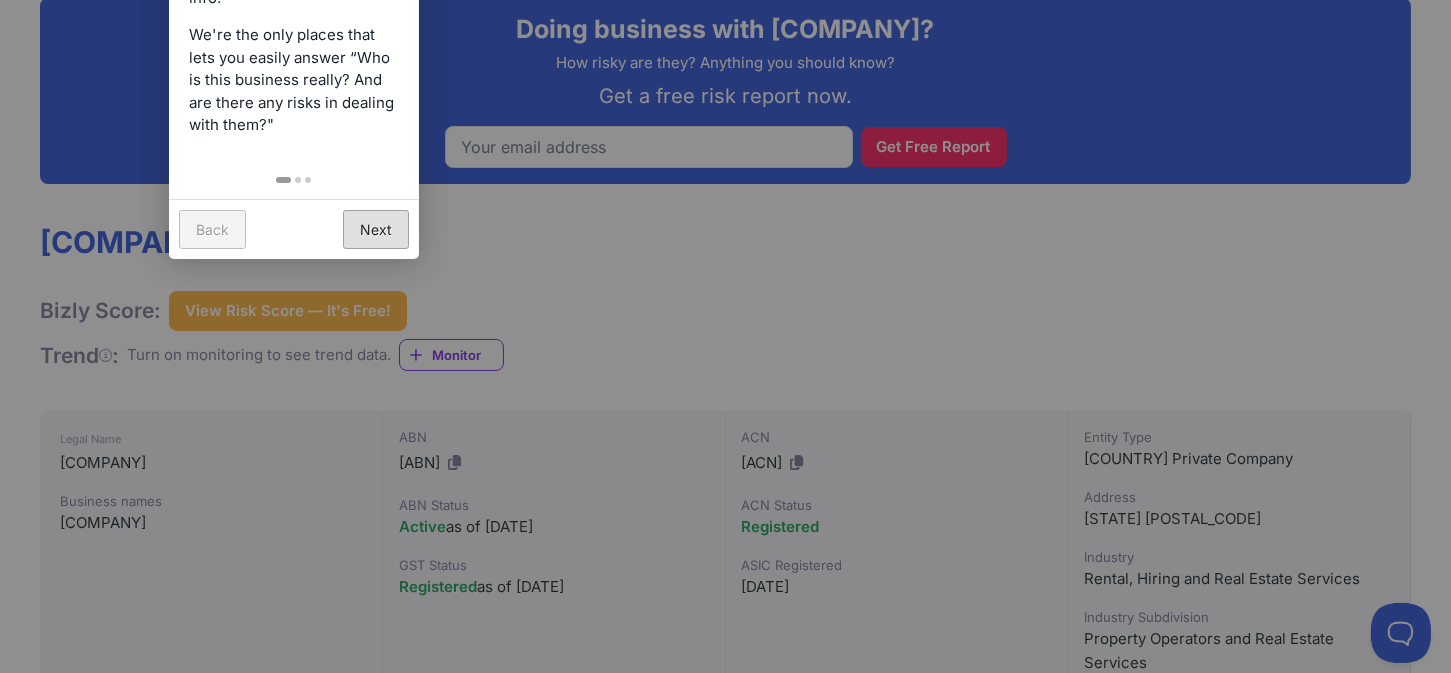 click on "Next" at bounding box center [376, 229] 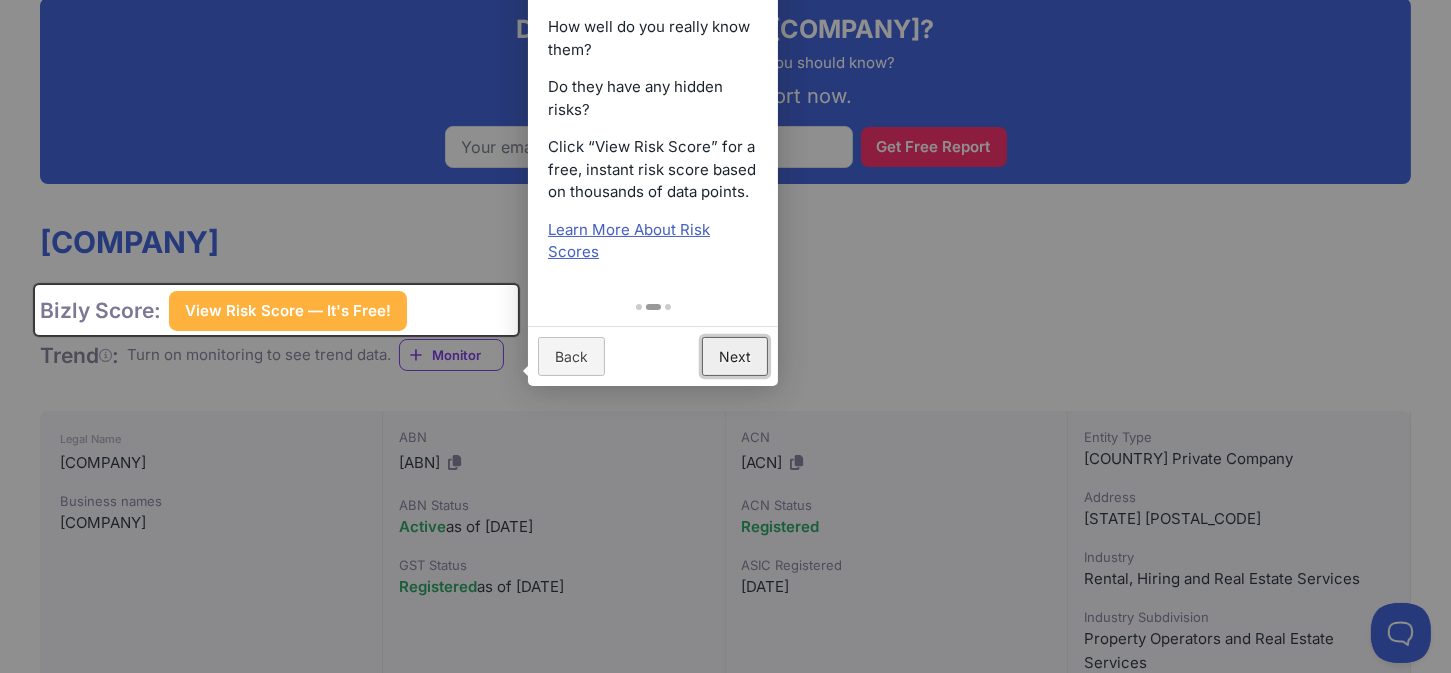 click on "Next" at bounding box center [735, 356] 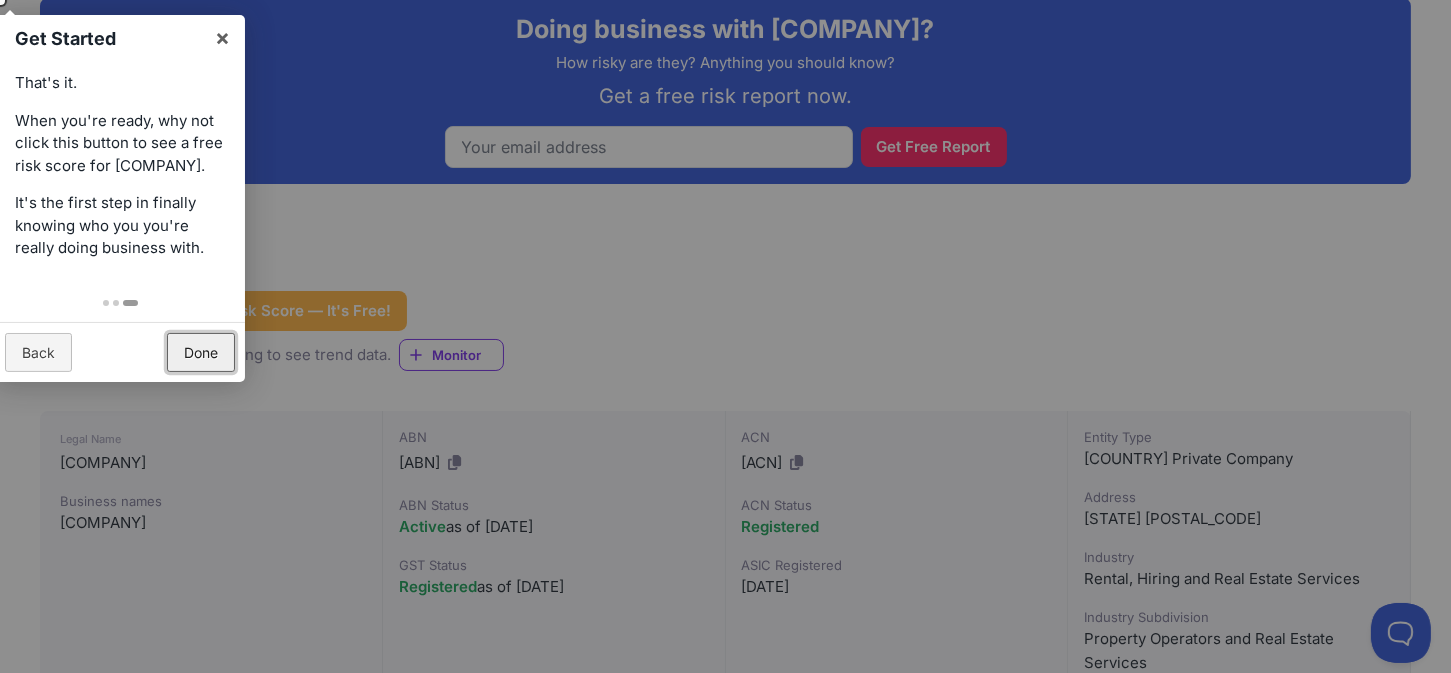click on "Done" at bounding box center [201, 352] 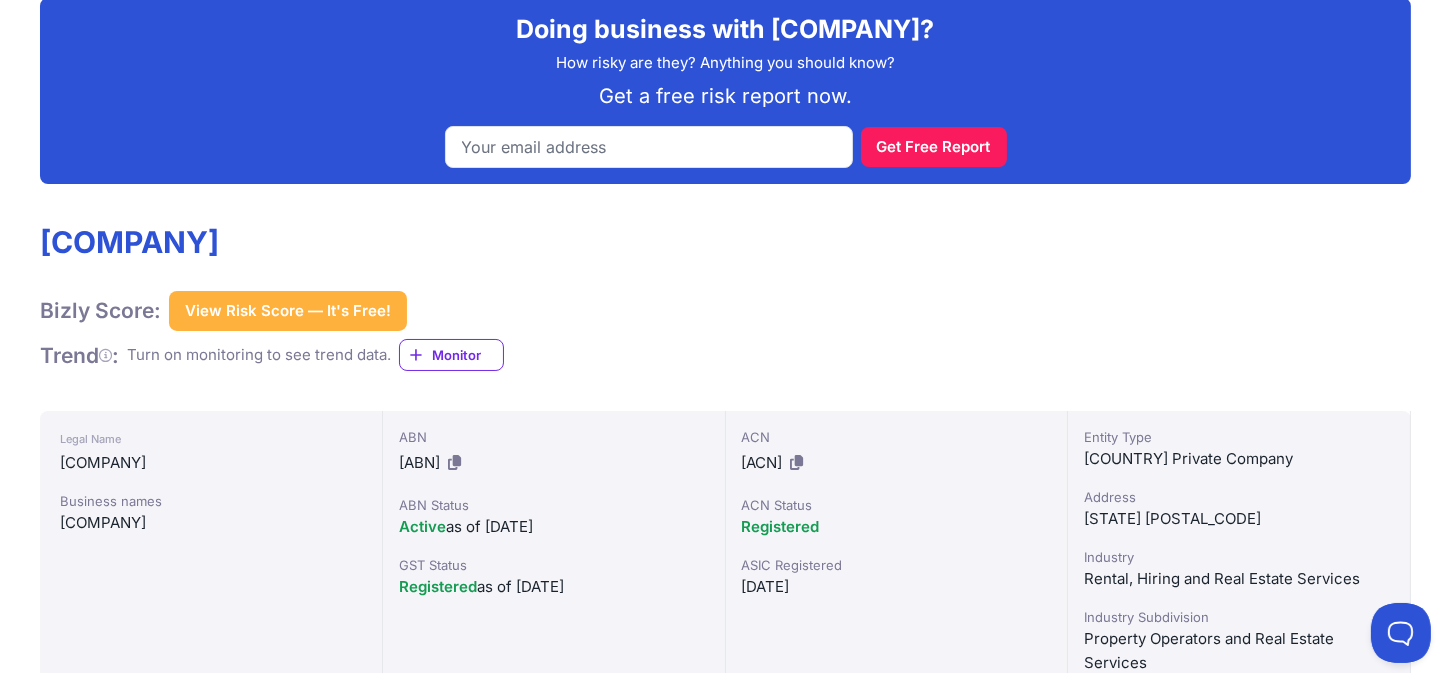 click on "View Risk Score — It's Free!" at bounding box center (288, 311) 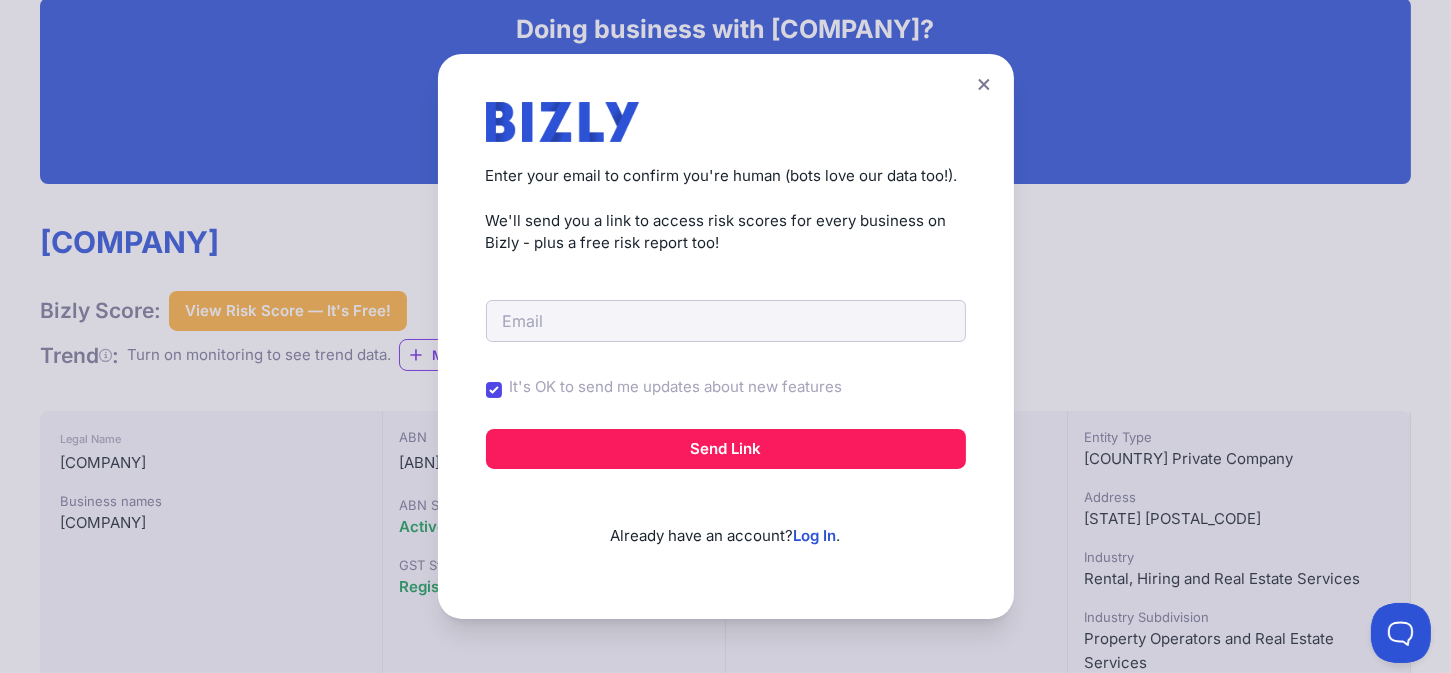 click 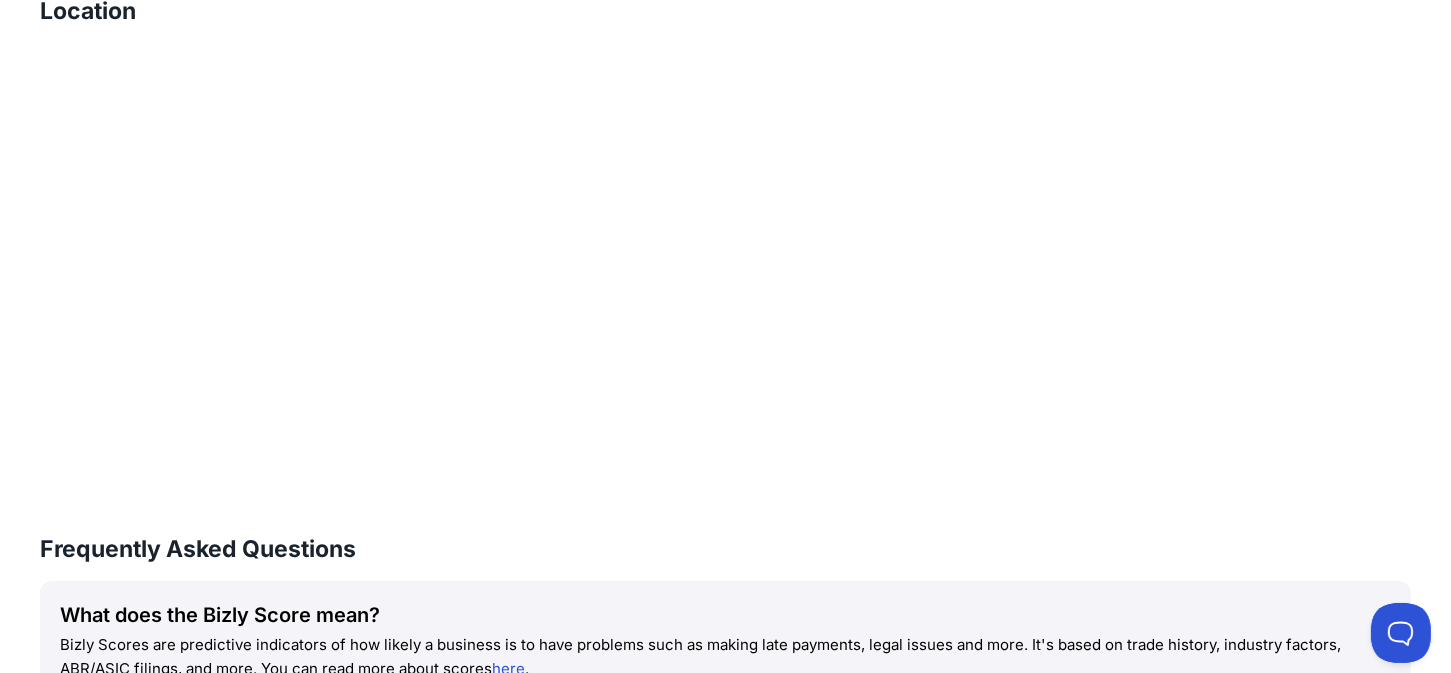 scroll, scrollTop: 1700, scrollLeft: 0, axis: vertical 